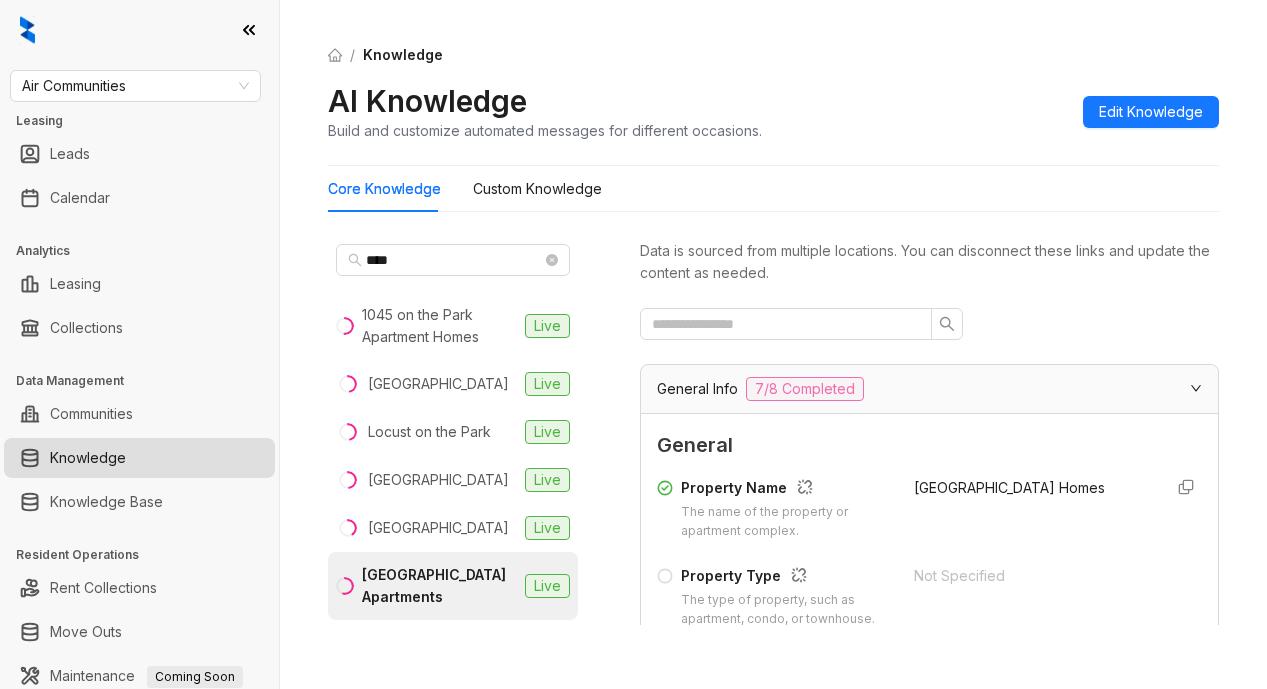 scroll, scrollTop: 0, scrollLeft: 0, axis: both 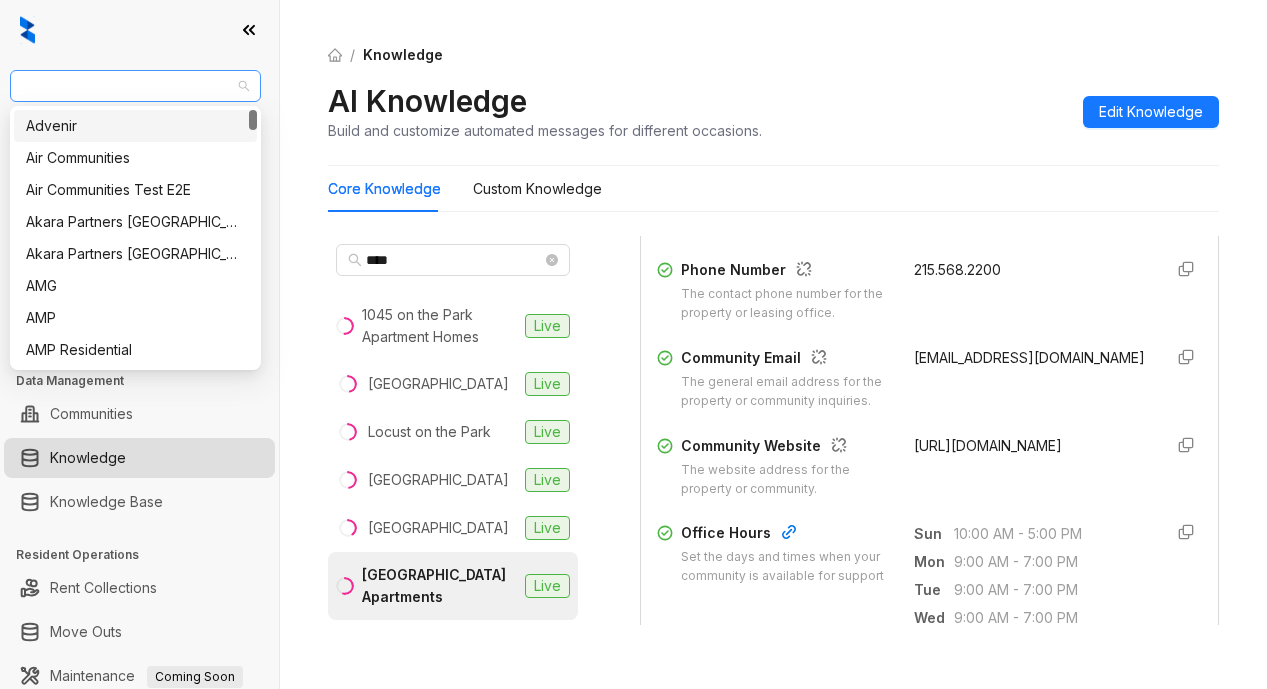 click on "Air Communities" at bounding box center [135, 86] 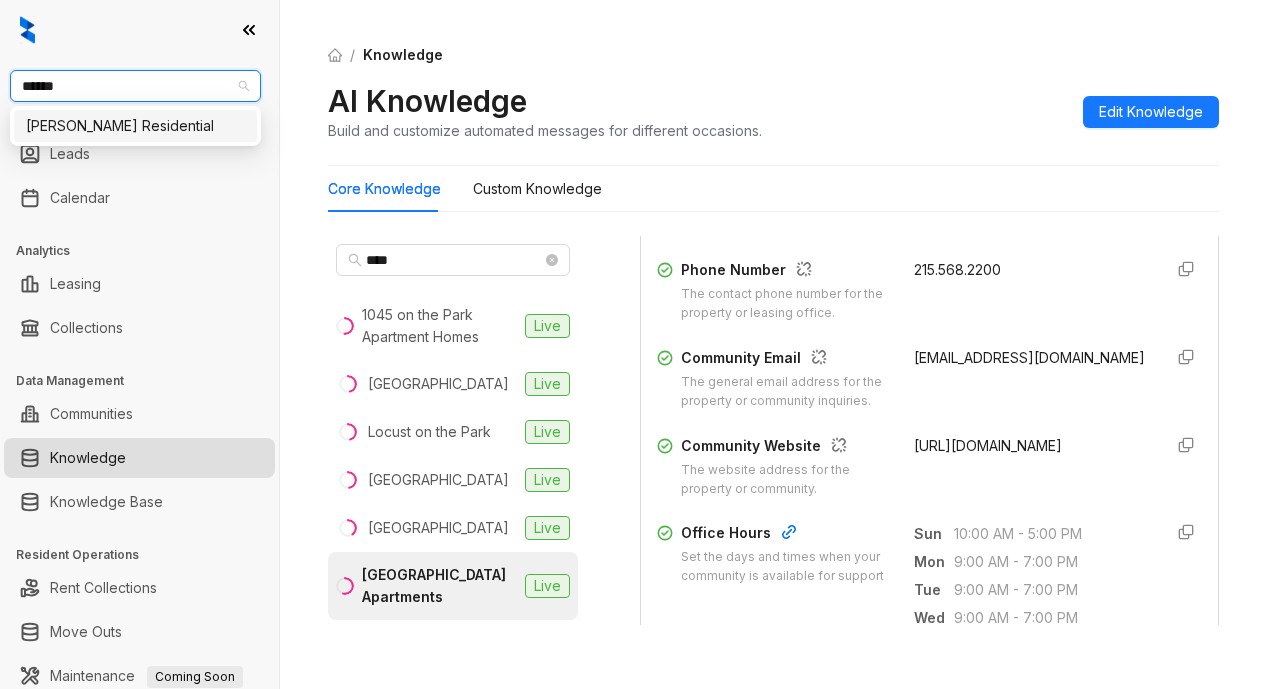 type on "*******" 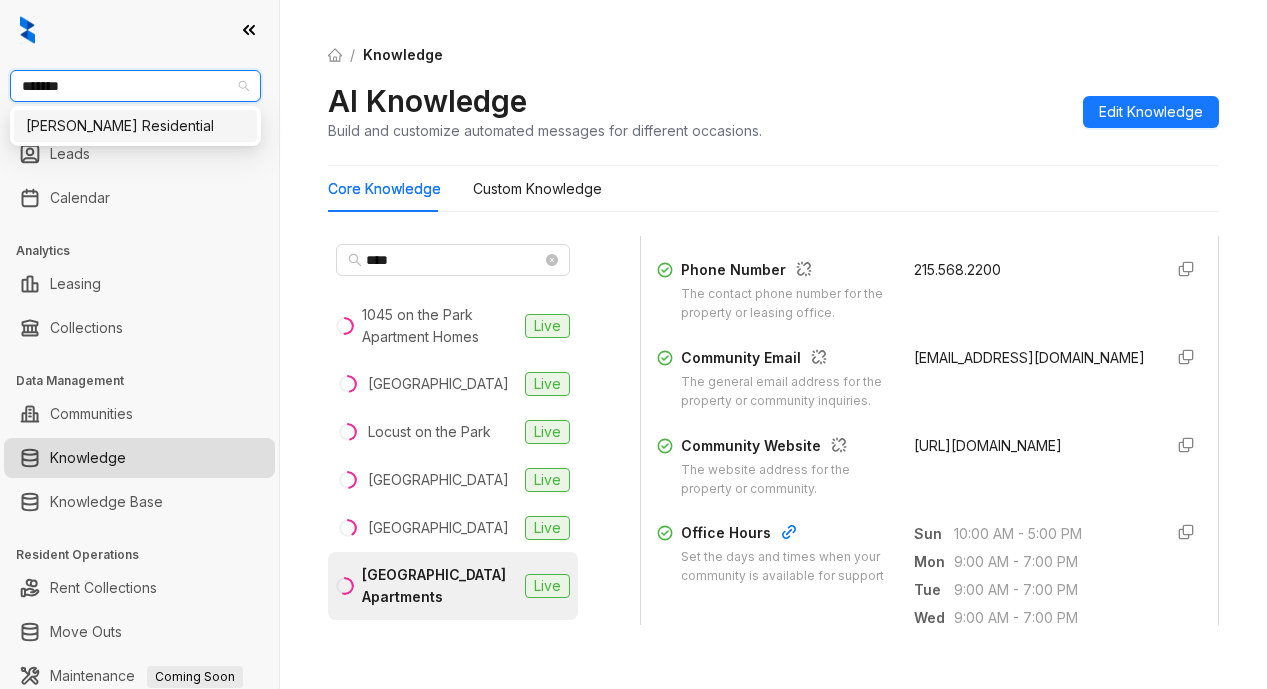 click on "[PERSON_NAME] Residential" at bounding box center (135, 126) 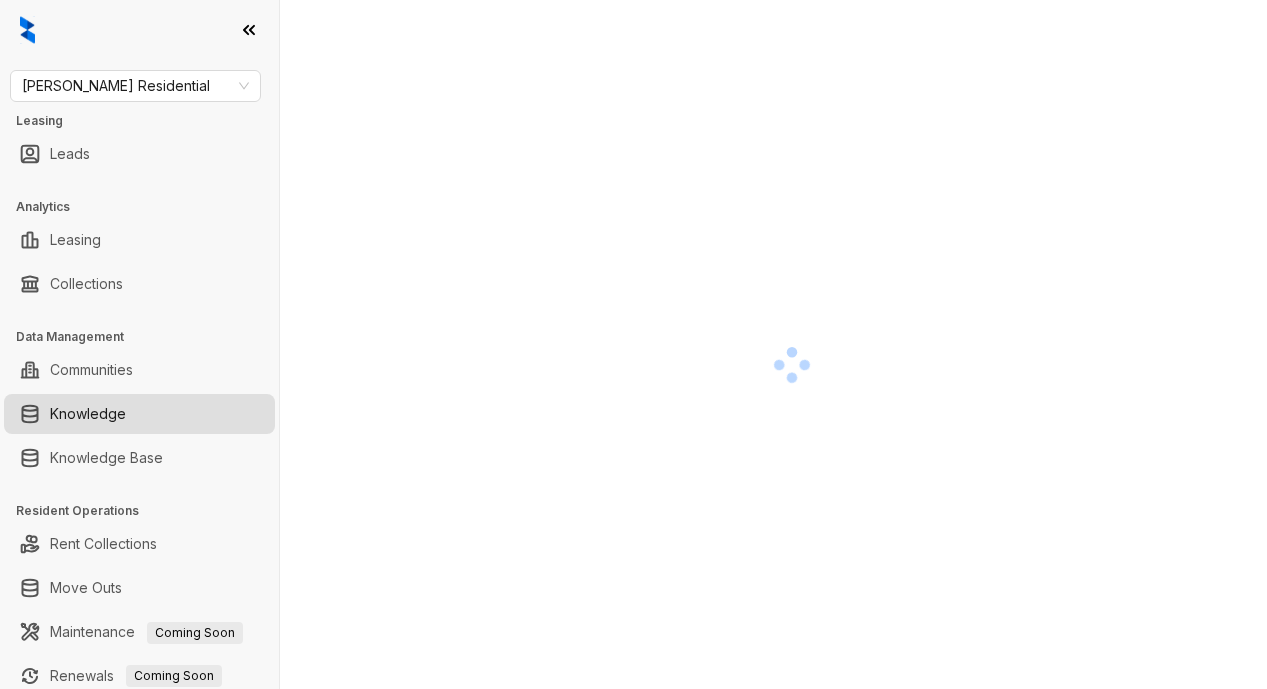scroll, scrollTop: 0, scrollLeft: 0, axis: both 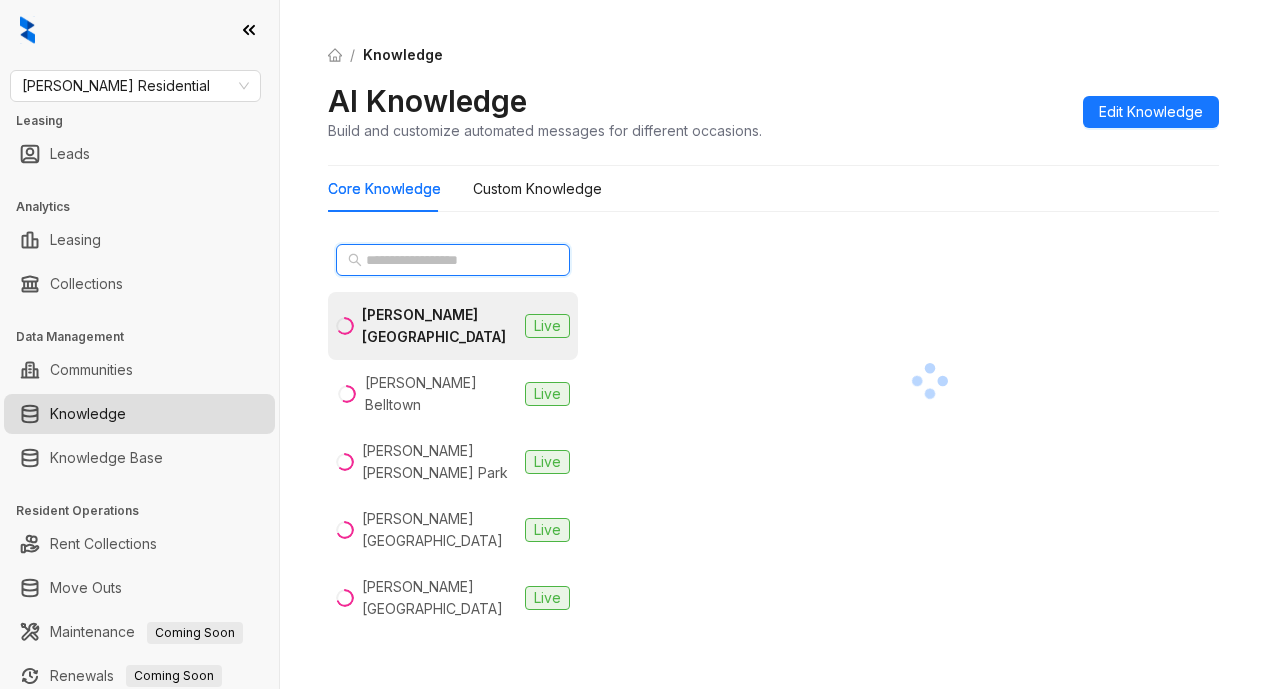 click at bounding box center (454, 260) 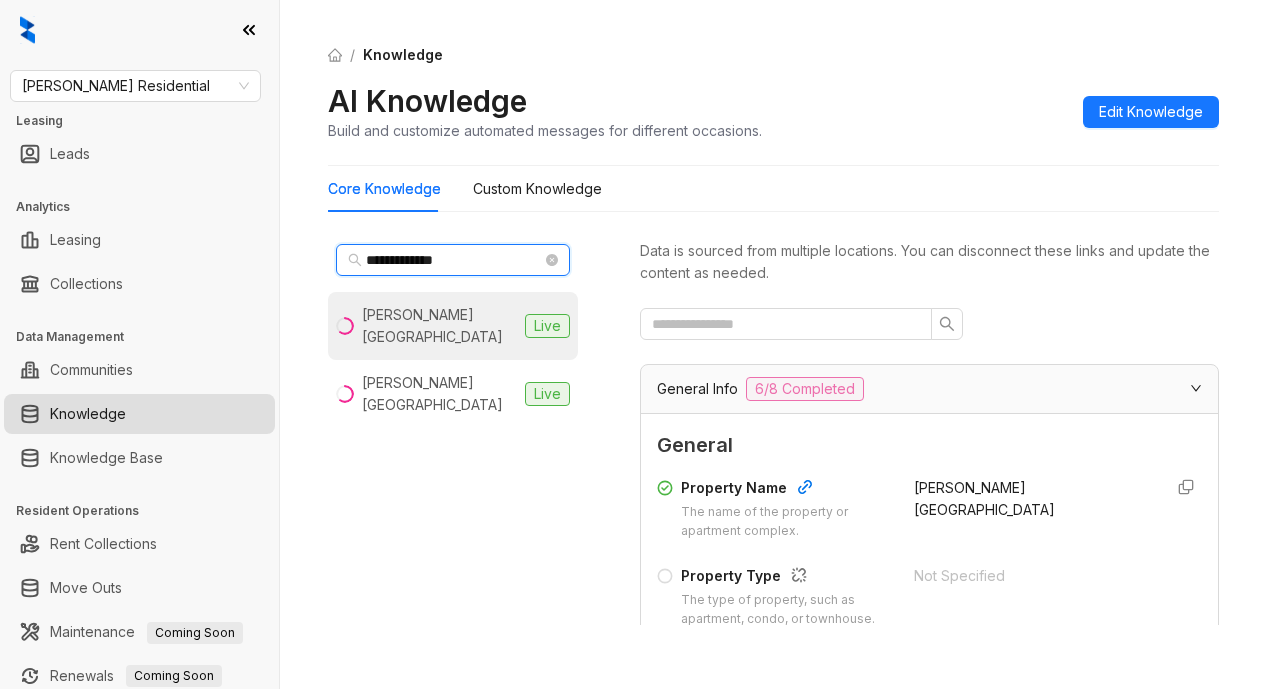 type on "**********" 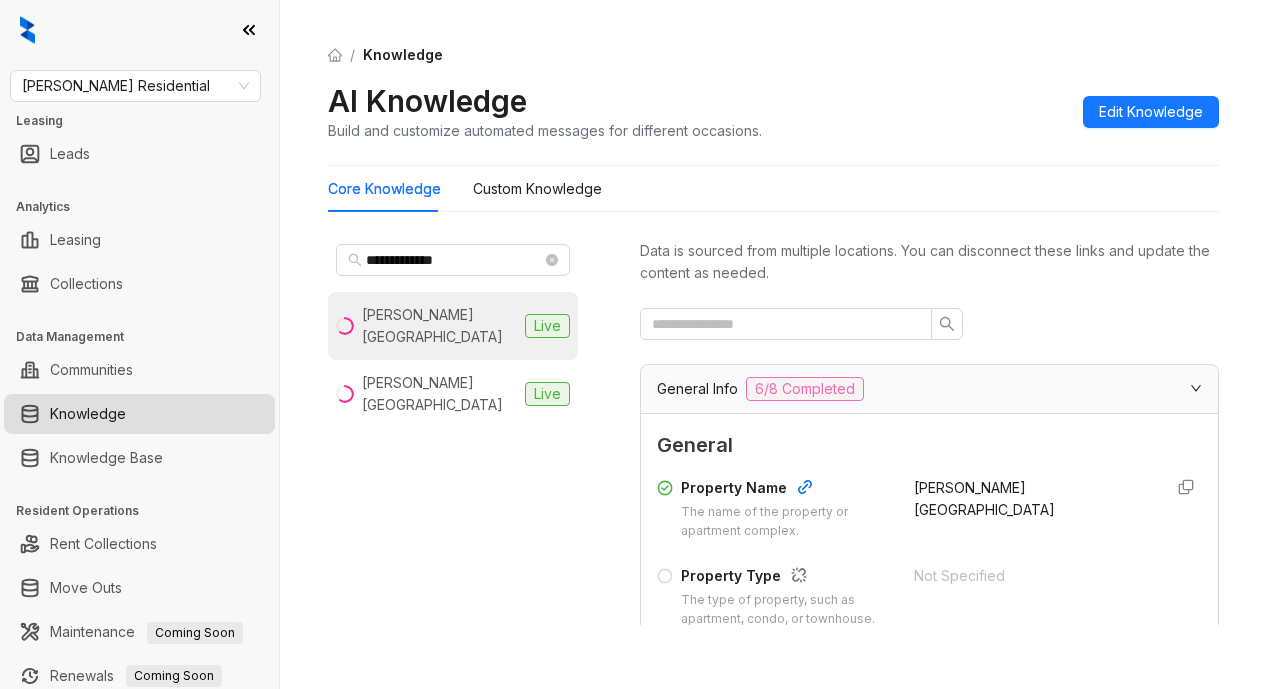 click on "[PERSON_NAME][GEOGRAPHIC_DATA]" at bounding box center (439, 326) 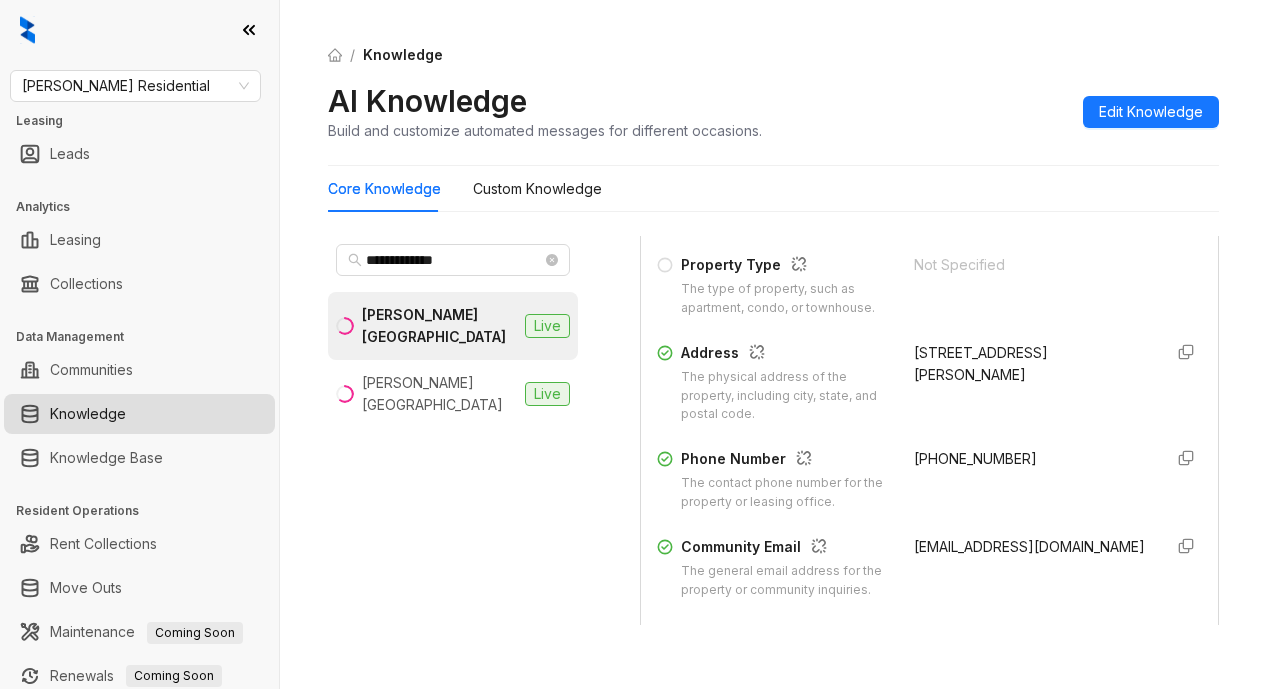 scroll, scrollTop: 400, scrollLeft: 0, axis: vertical 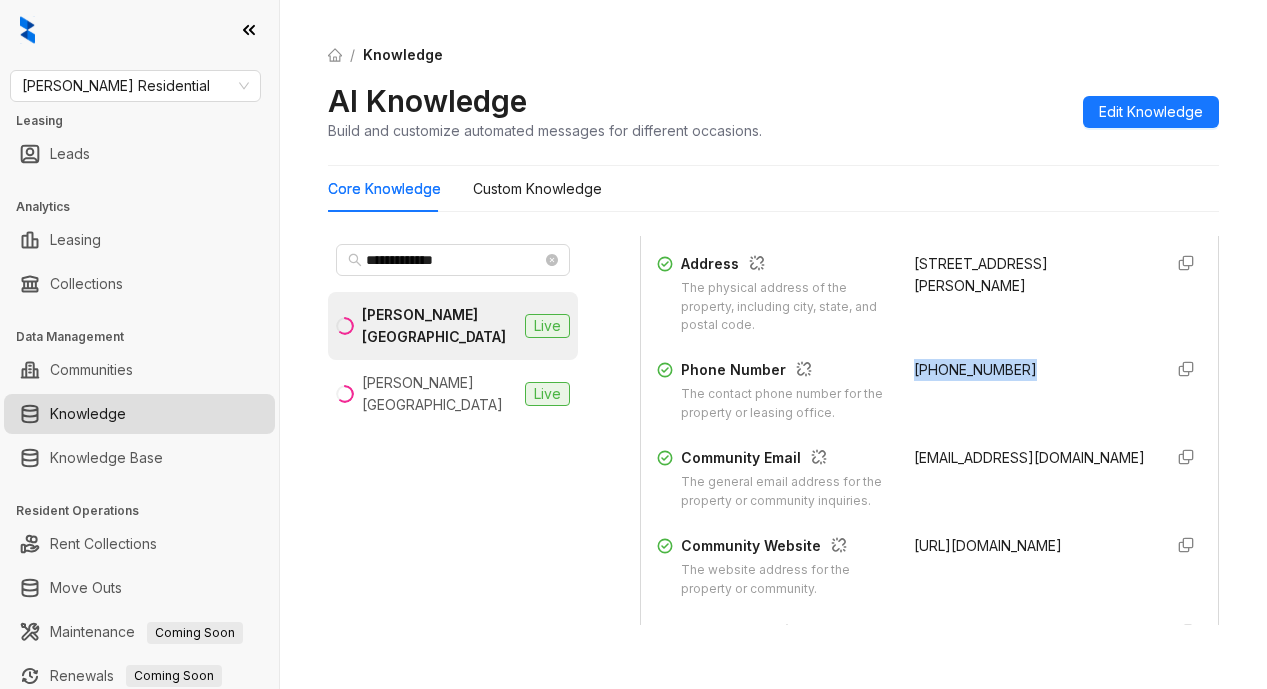 drag, startPoint x: 887, startPoint y: 384, endPoint x: 1014, endPoint y: 382, distance: 127.01575 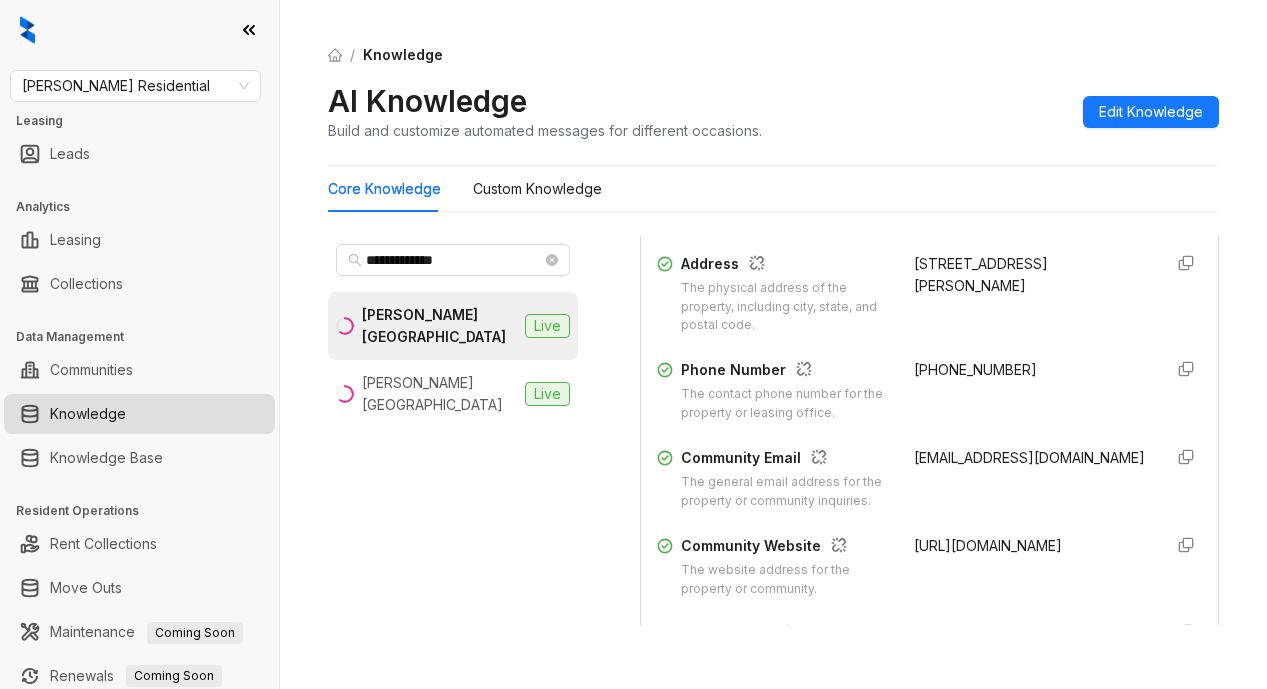 click on "Address The physical address of the property, including city, state, and postal code. [STREET_ADDRESS][PERSON_NAME]" at bounding box center (929, 294) 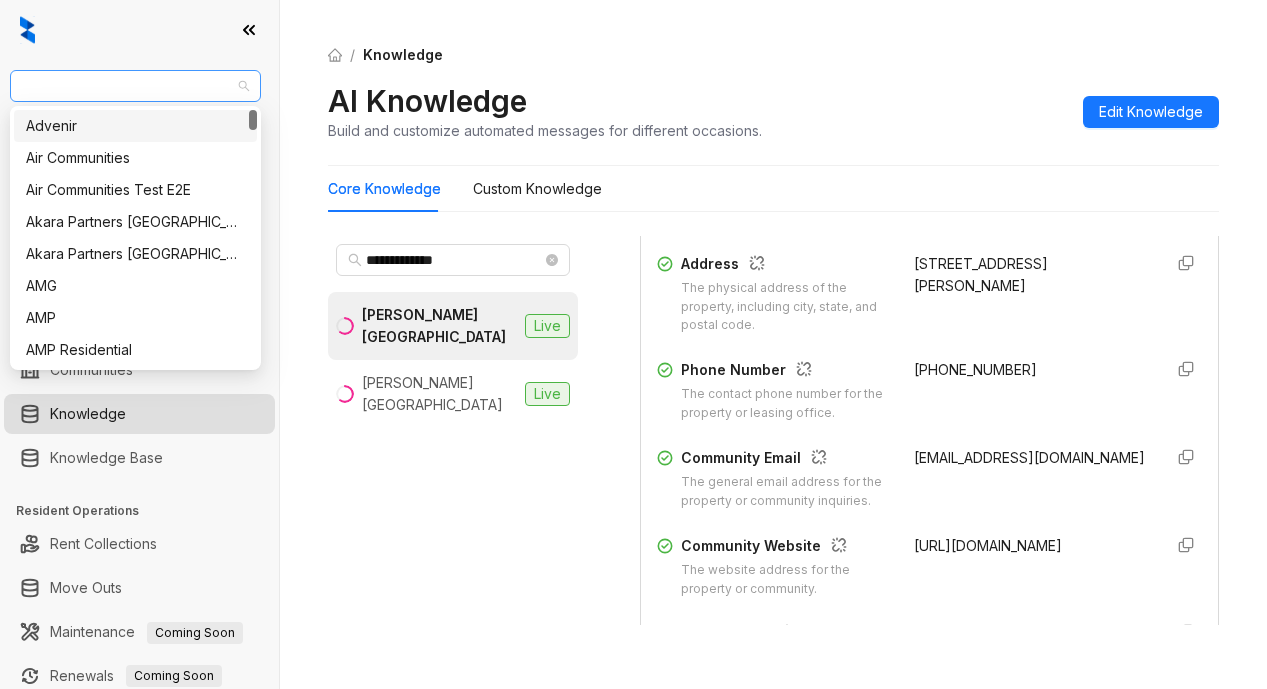 drag, startPoint x: 149, startPoint y: 86, endPoint x: 16, endPoint y: 82, distance: 133.06013 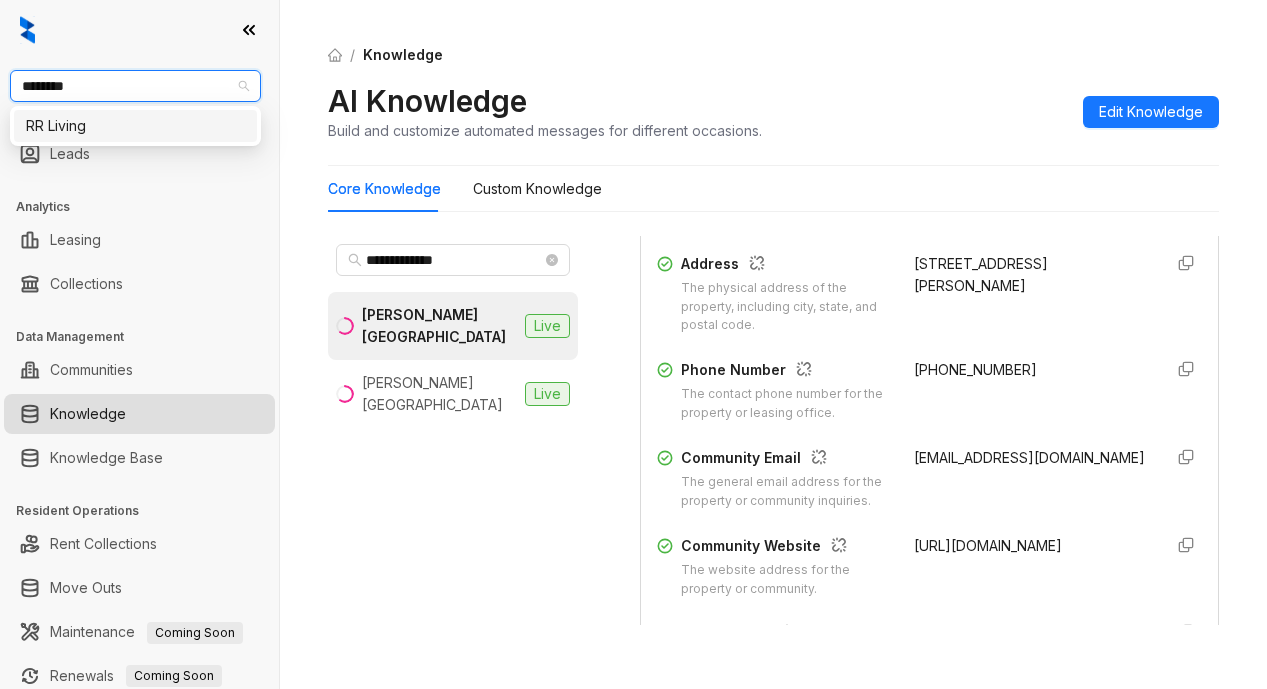 type on "*********" 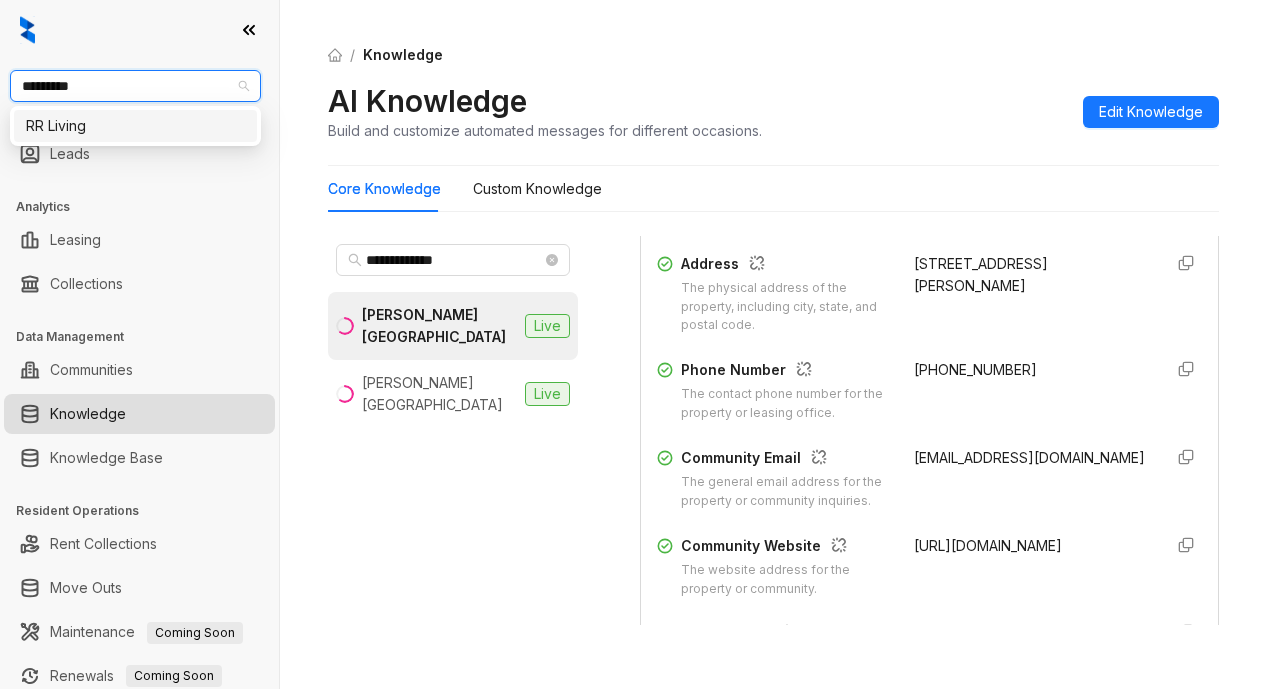 click on "RR Living" at bounding box center [135, 126] 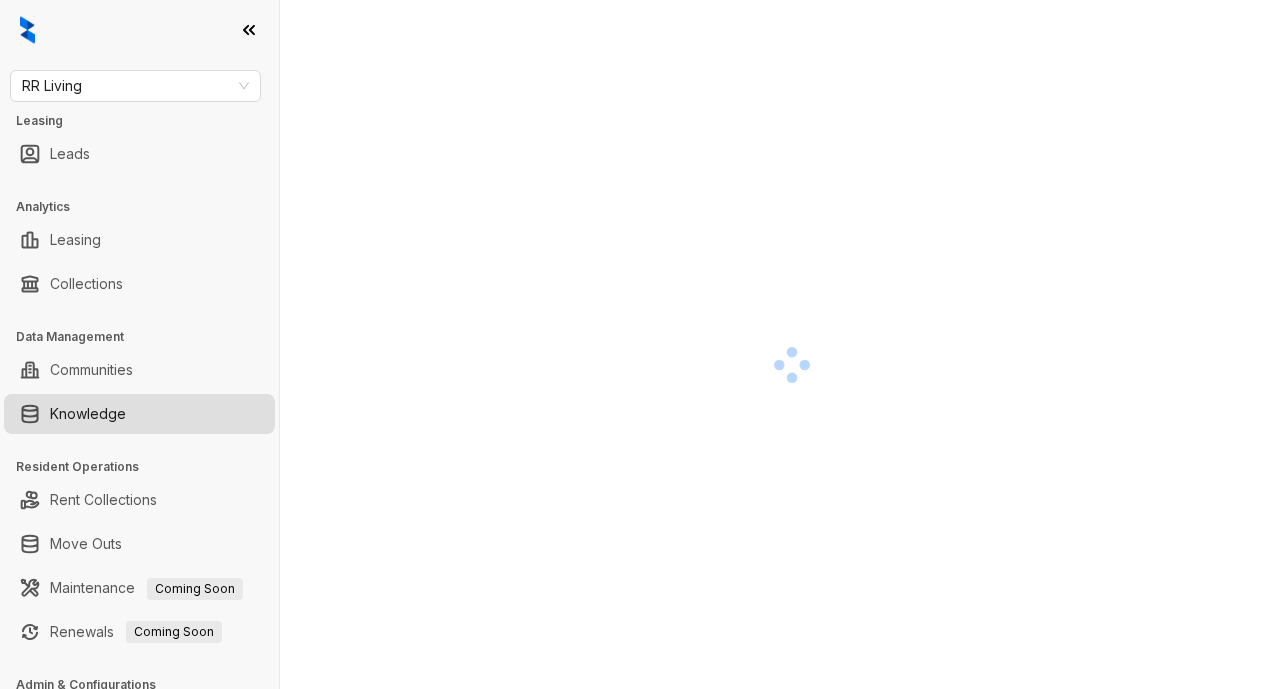 scroll, scrollTop: 0, scrollLeft: 0, axis: both 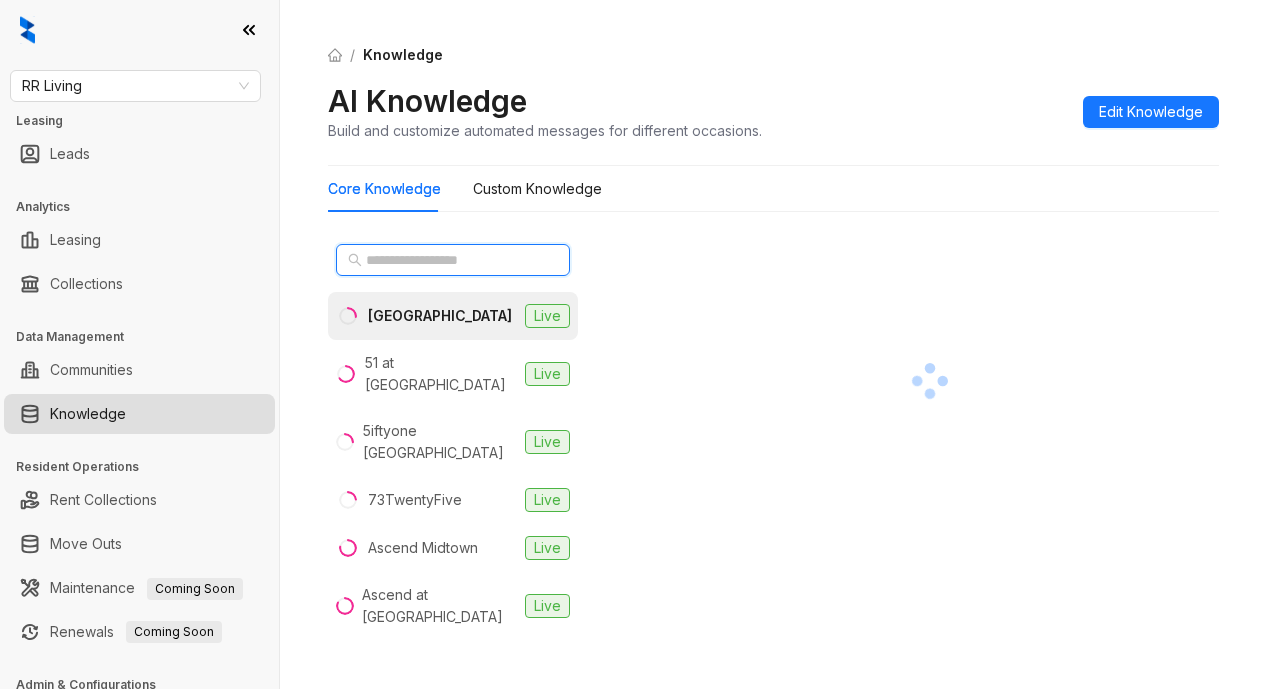 click at bounding box center [454, 260] 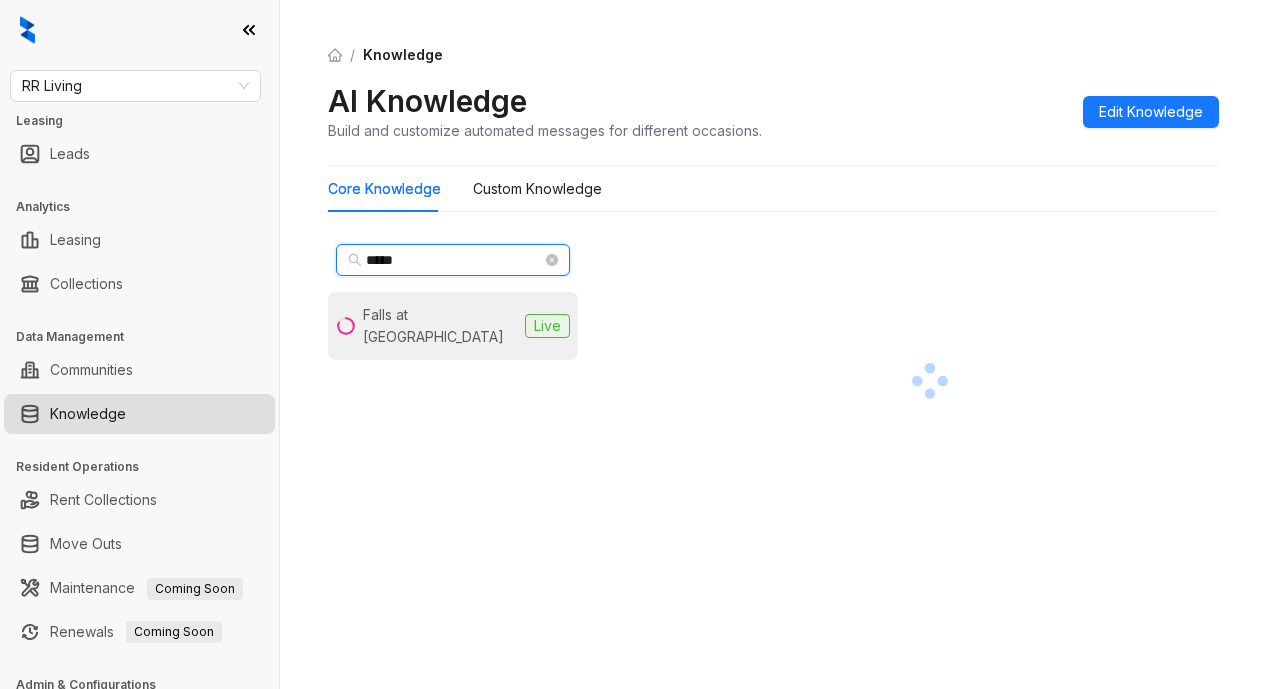 type on "*****" 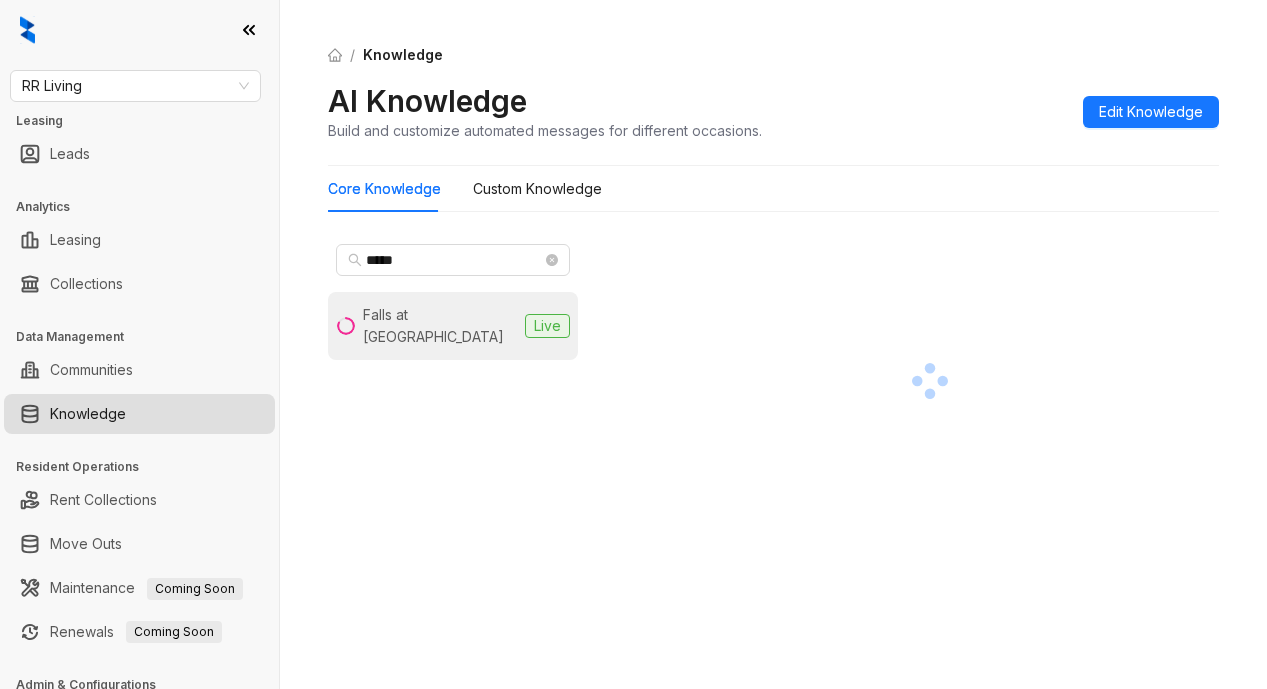 click on "Falls at Spring Creek" at bounding box center [440, 326] 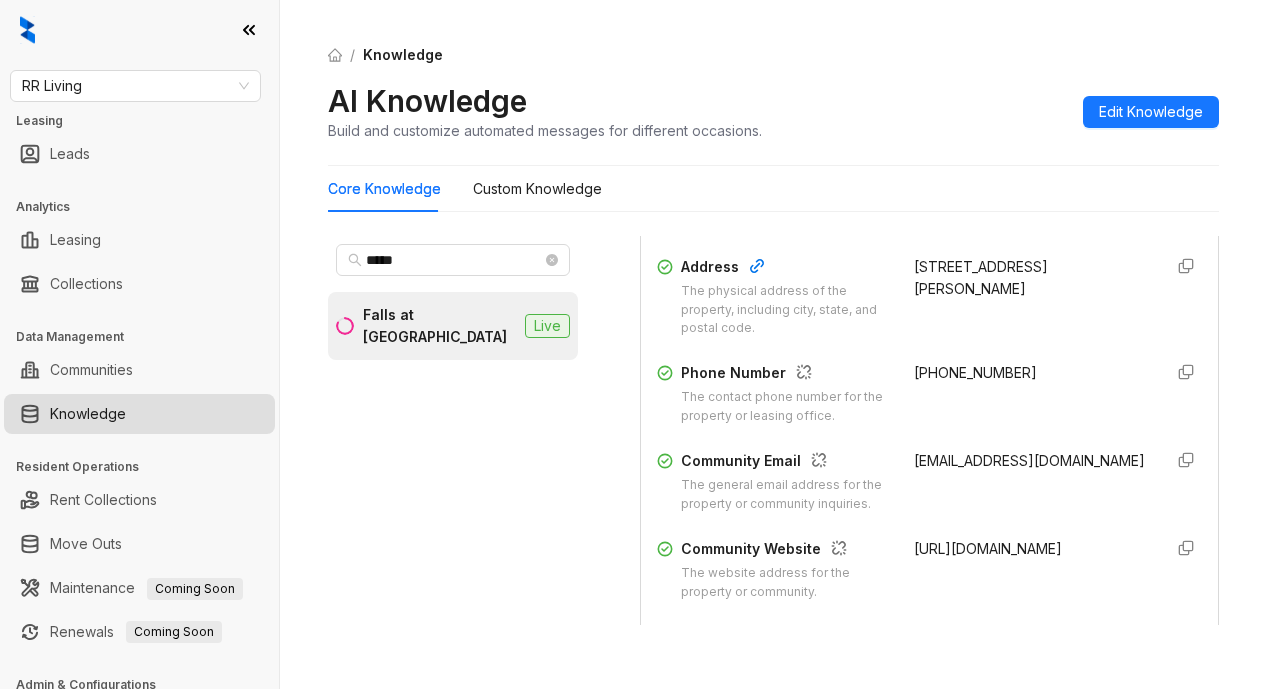 scroll, scrollTop: 400, scrollLeft: 0, axis: vertical 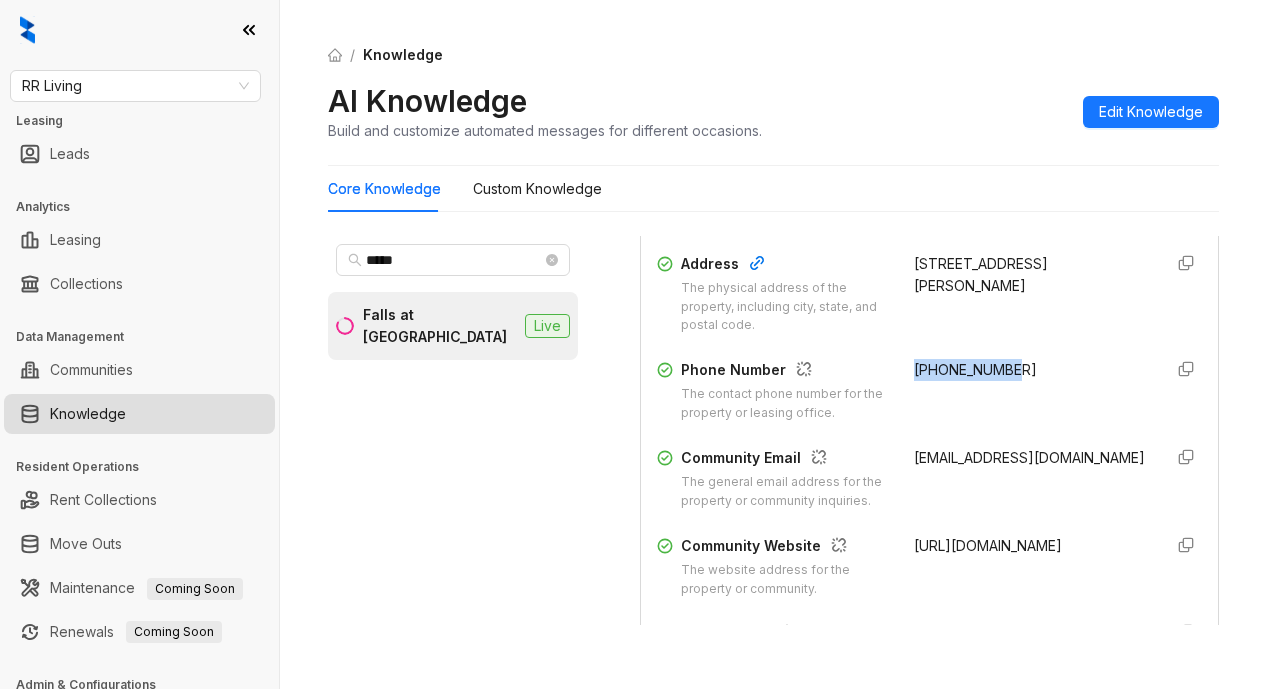drag, startPoint x: 889, startPoint y: 386, endPoint x: 1006, endPoint y: 383, distance: 117.03845 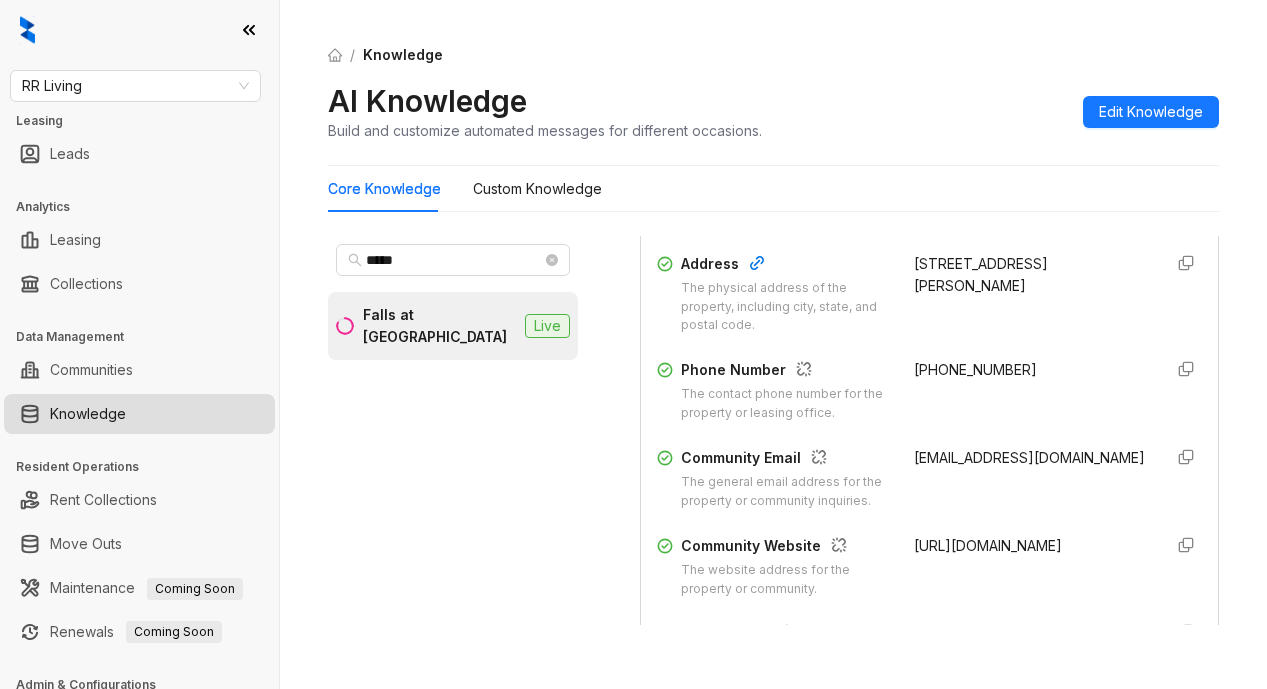 click on "***** Falls at Spring Creek Live" at bounding box center [453, 430] 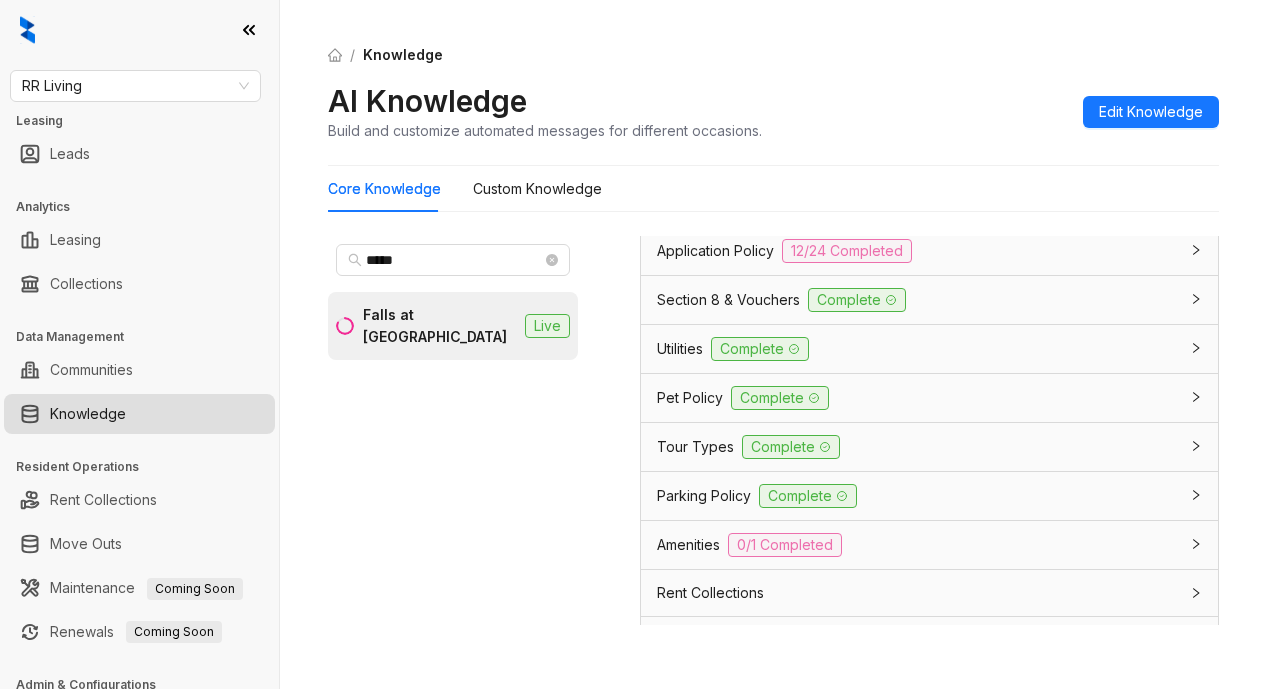 scroll, scrollTop: 1700, scrollLeft: 0, axis: vertical 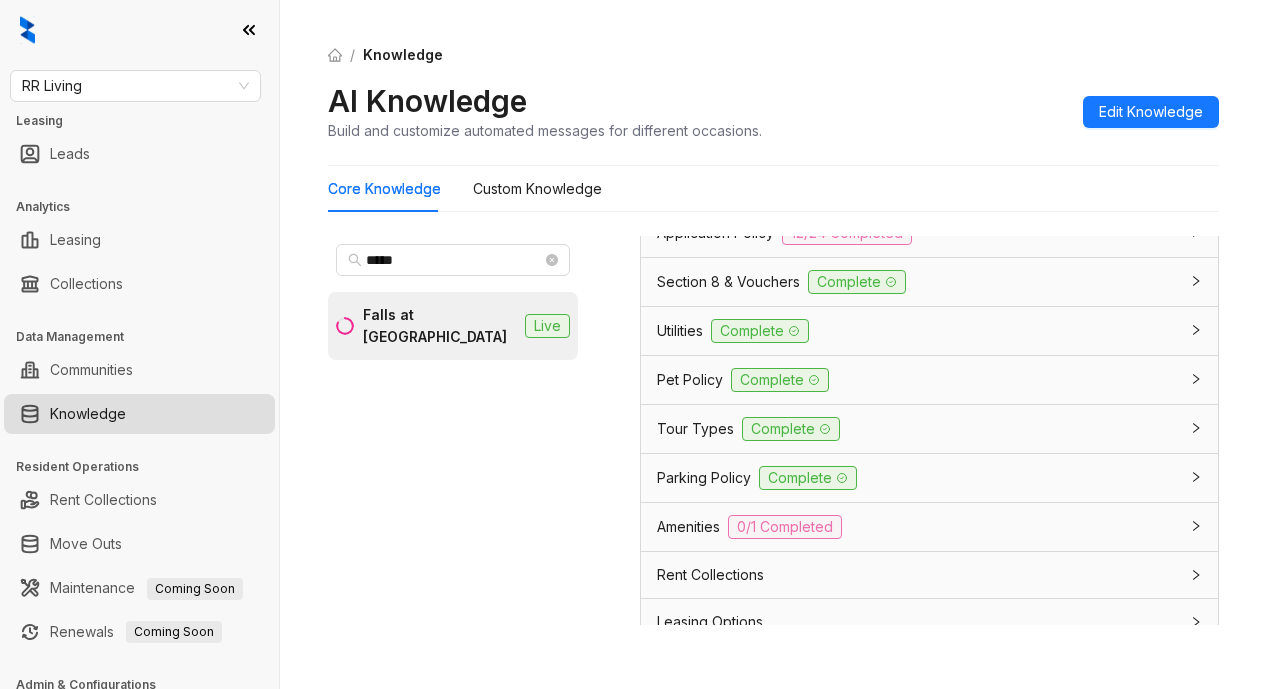 click on "Tour Types" at bounding box center [695, 429] 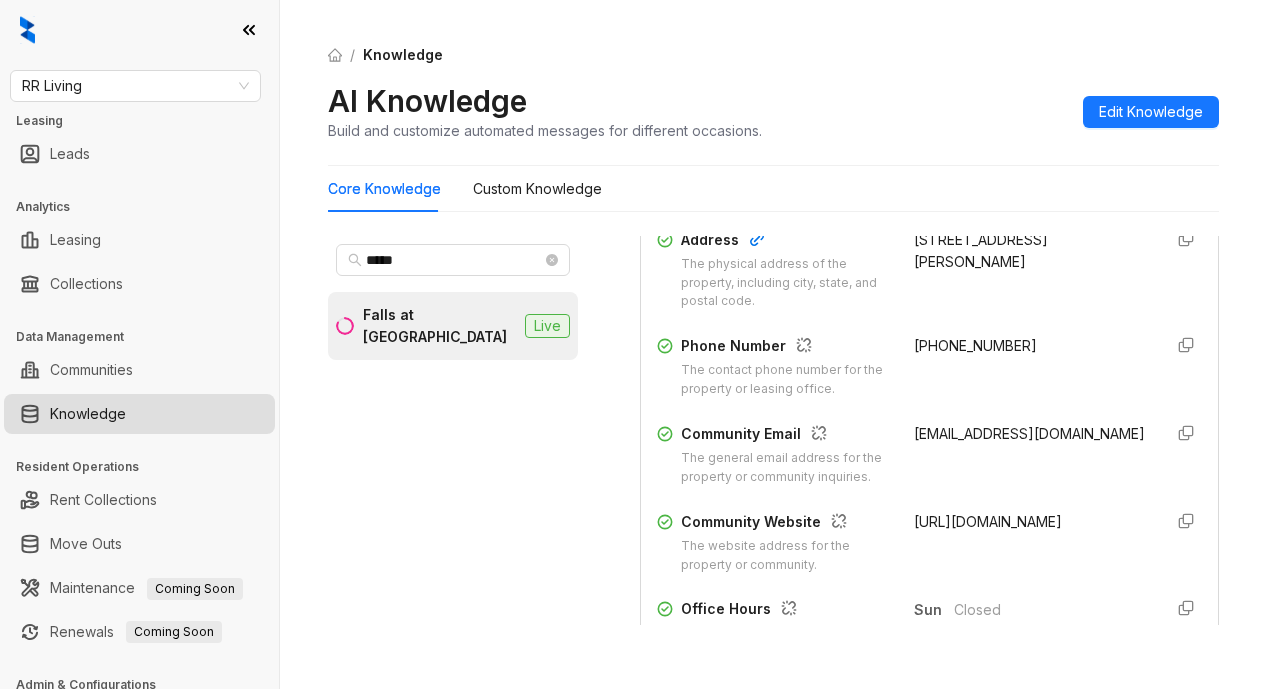 scroll, scrollTop: 400, scrollLeft: 0, axis: vertical 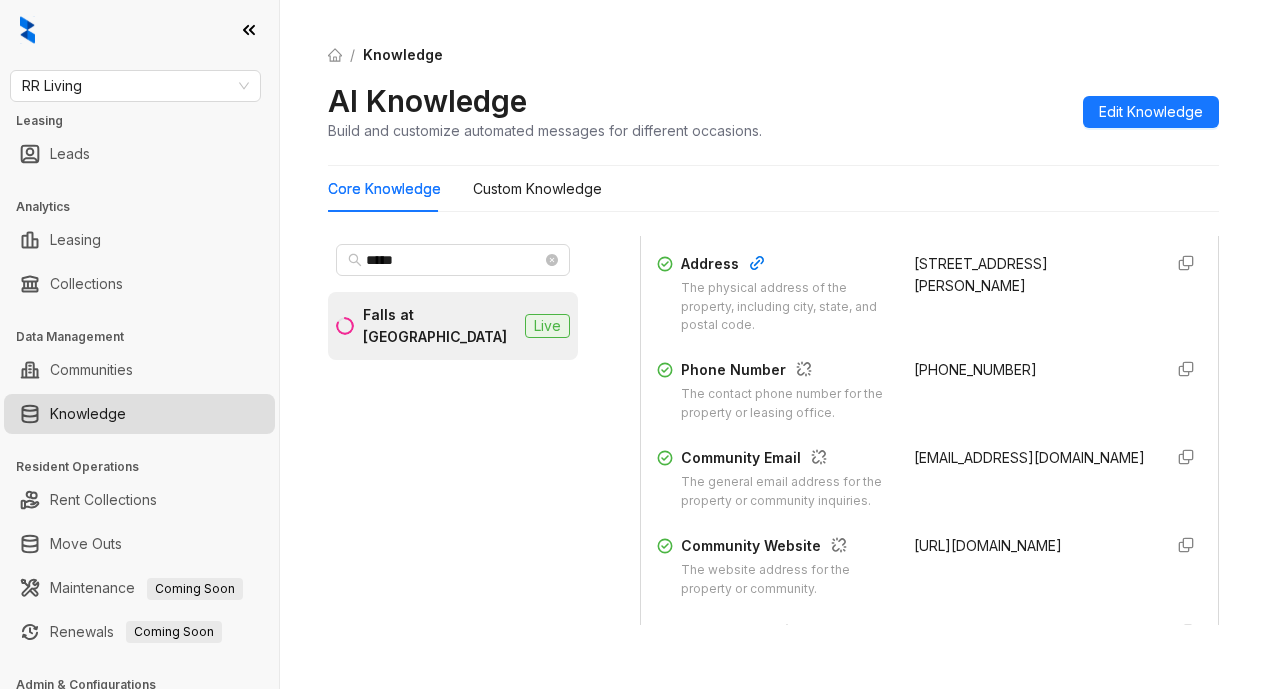 drag, startPoint x: 889, startPoint y: 475, endPoint x: 977, endPoint y: 507, distance: 93.637596 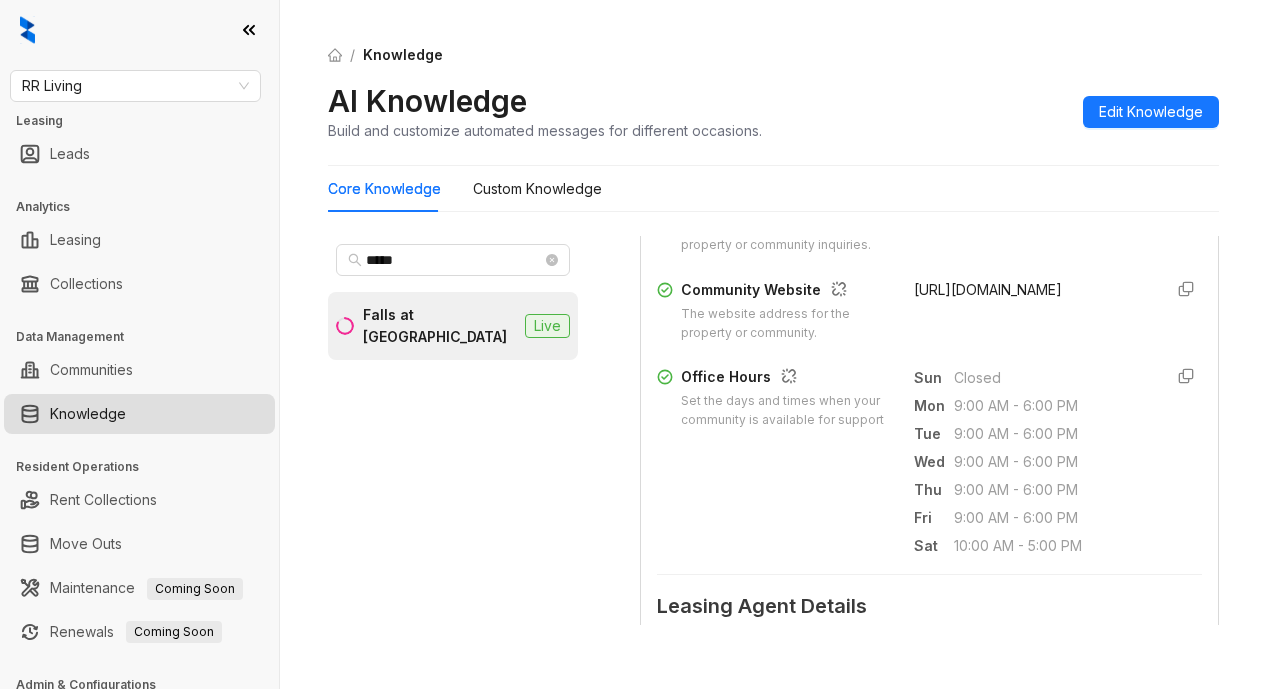 scroll, scrollTop: 653, scrollLeft: 0, axis: vertical 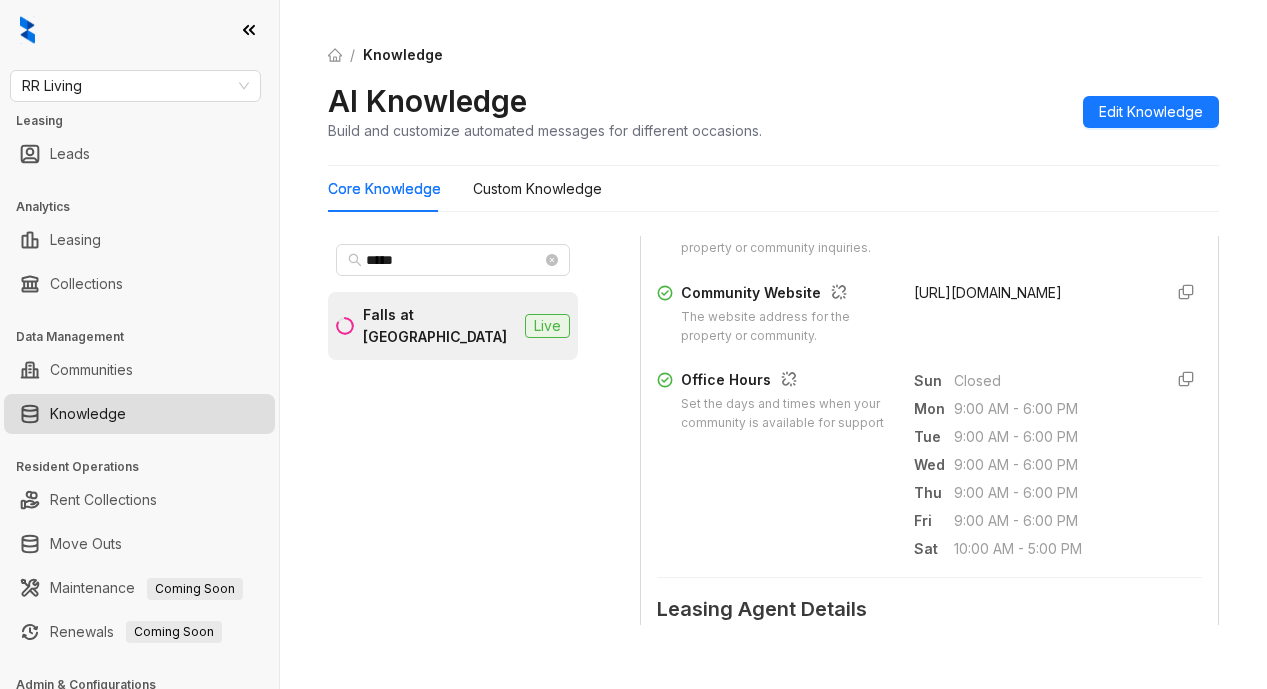 drag, startPoint x: 887, startPoint y: 577, endPoint x: 979, endPoint y: 373, distance: 223.78561 